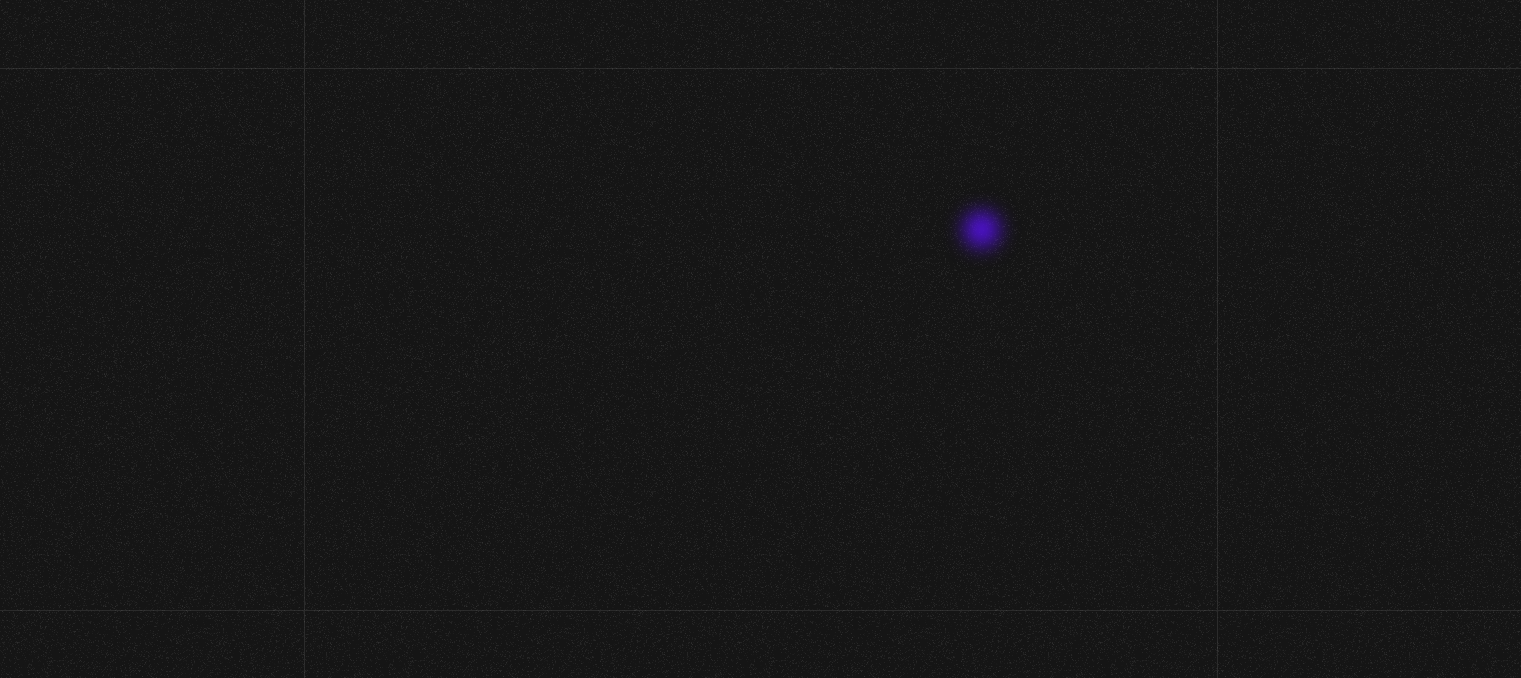 scroll, scrollTop: 0, scrollLeft: 0, axis: both 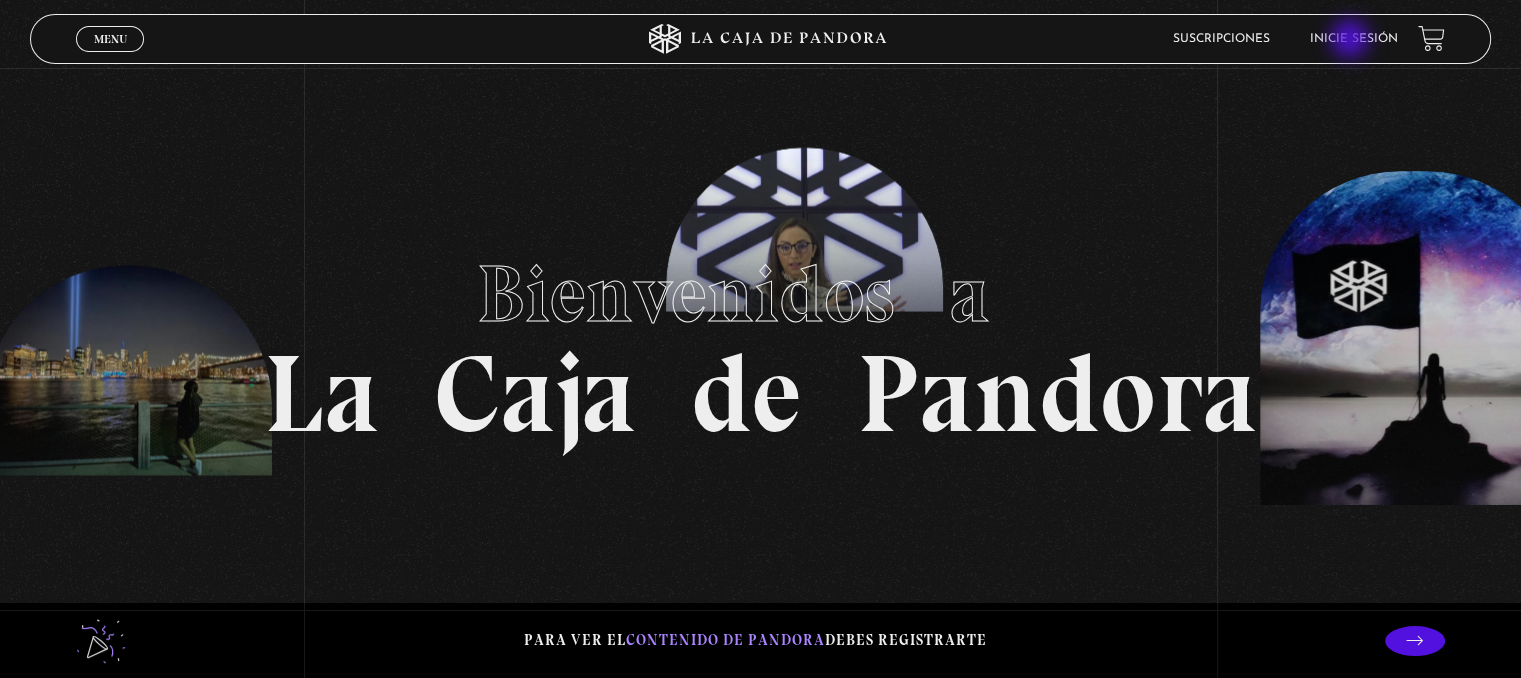 click on "Inicie sesión" at bounding box center (1354, 39) 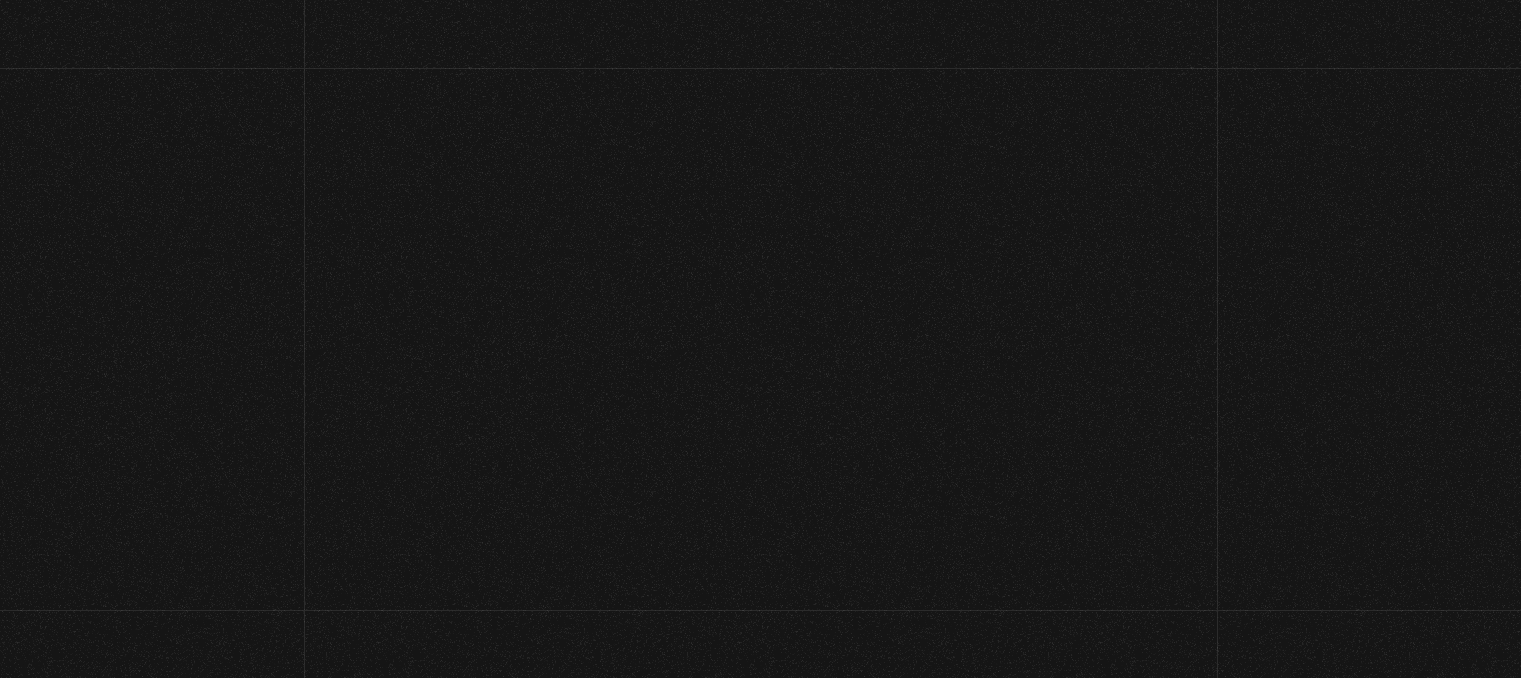 scroll, scrollTop: 0, scrollLeft: 0, axis: both 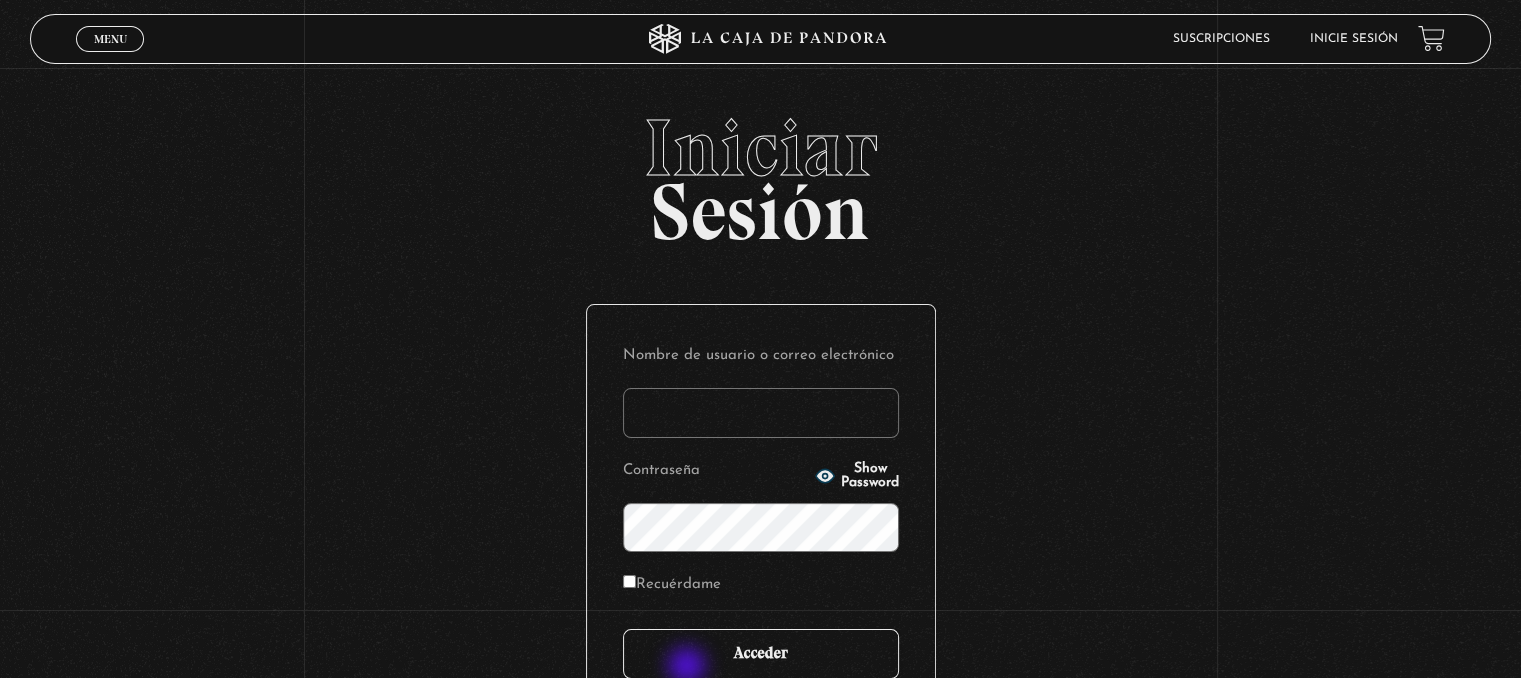 type on "[EMAIL]" 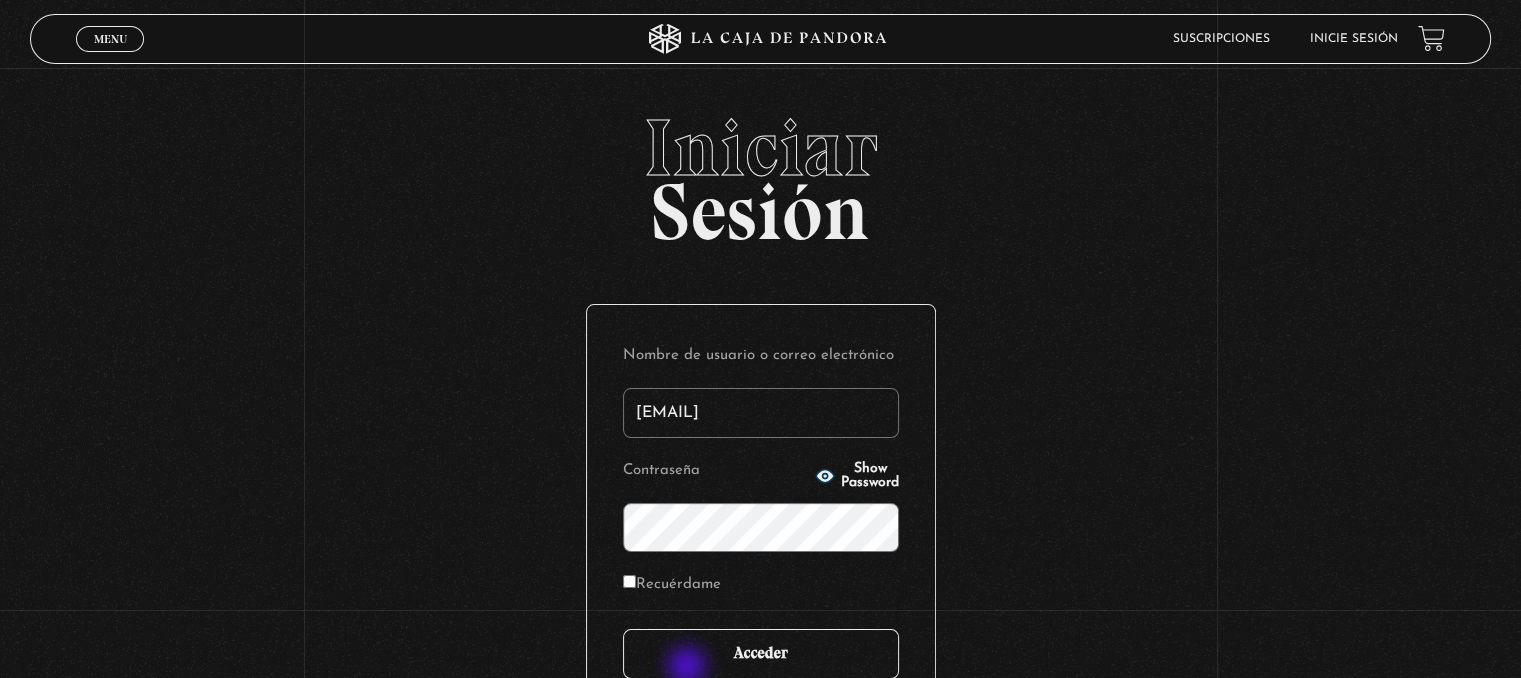 click on "Acceder" at bounding box center [761, 654] 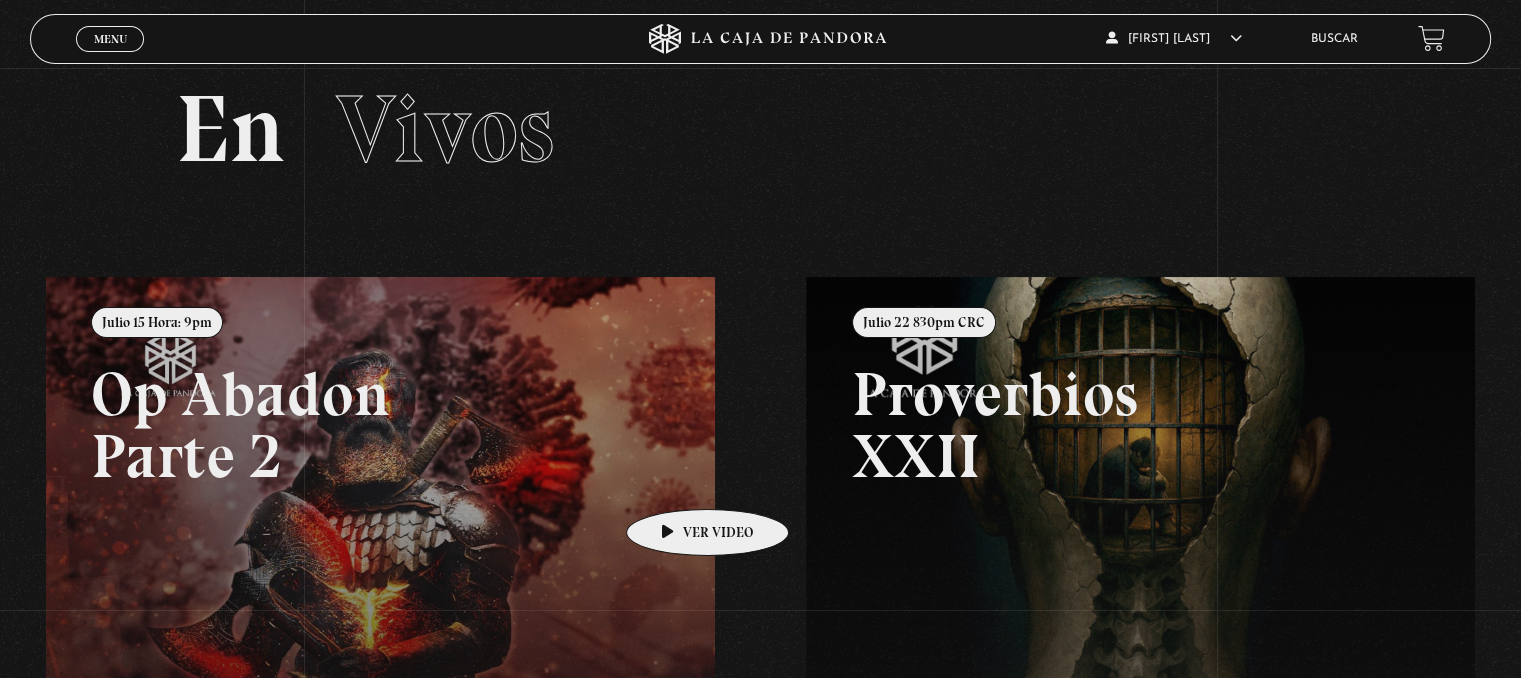 scroll, scrollTop: 0, scrollLeft: 0, axis: both 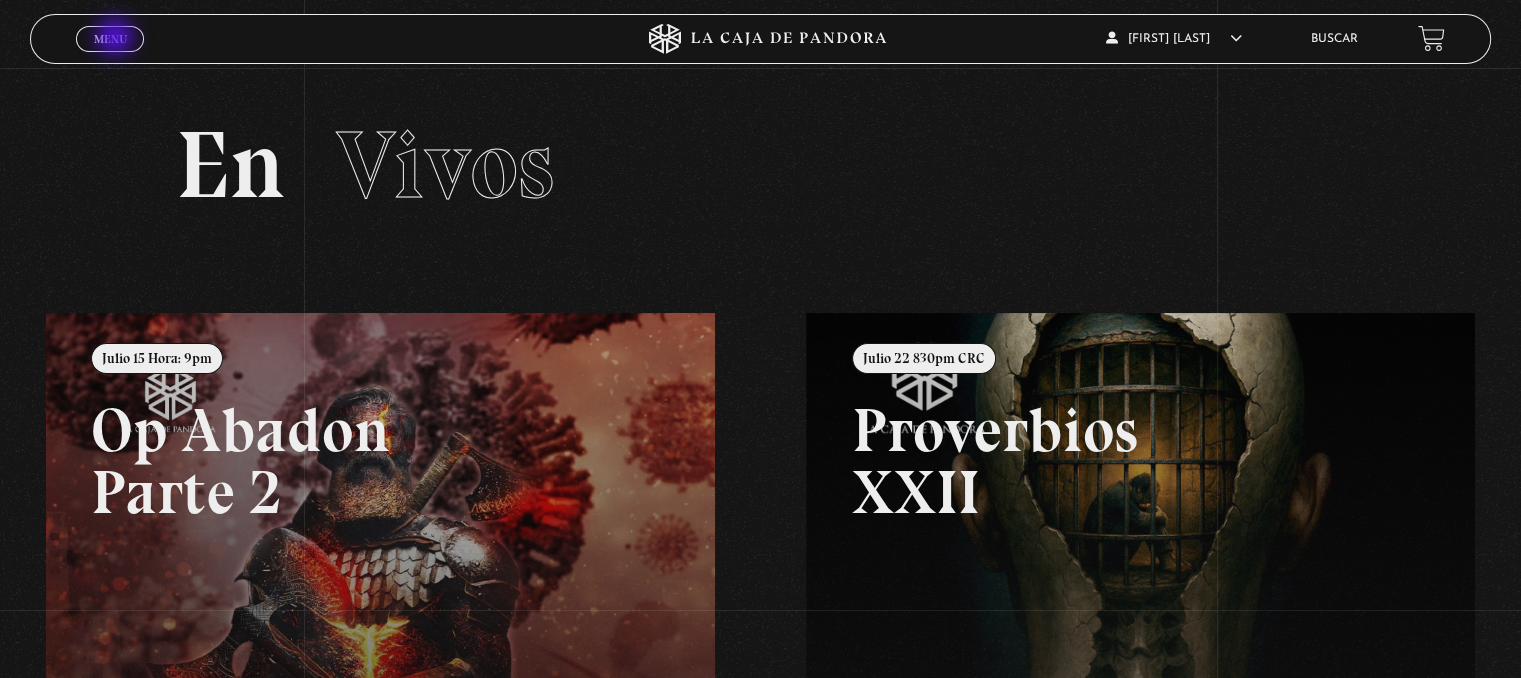 click on "Menu" at bounding box center [110, 39] 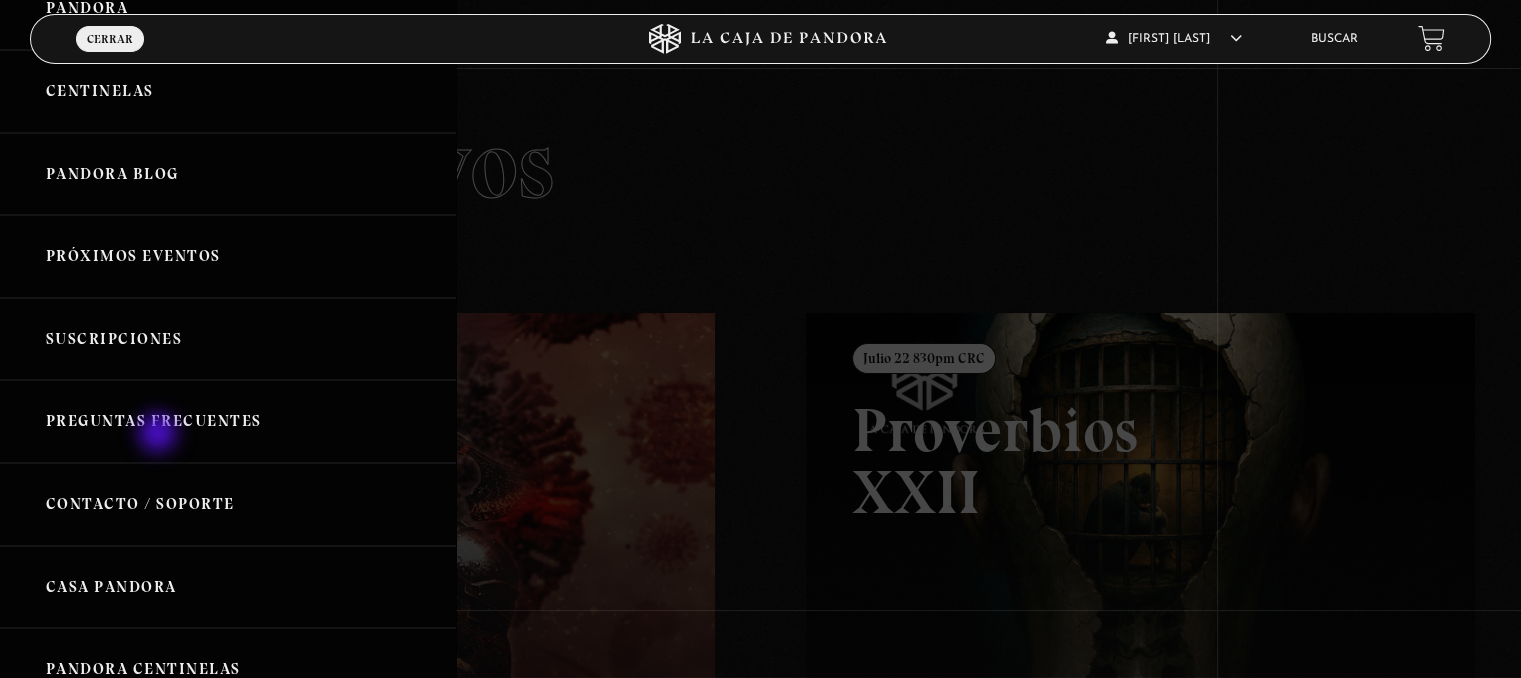 scroll, scrollTop: 0, scrollLeft: 0, axis: both 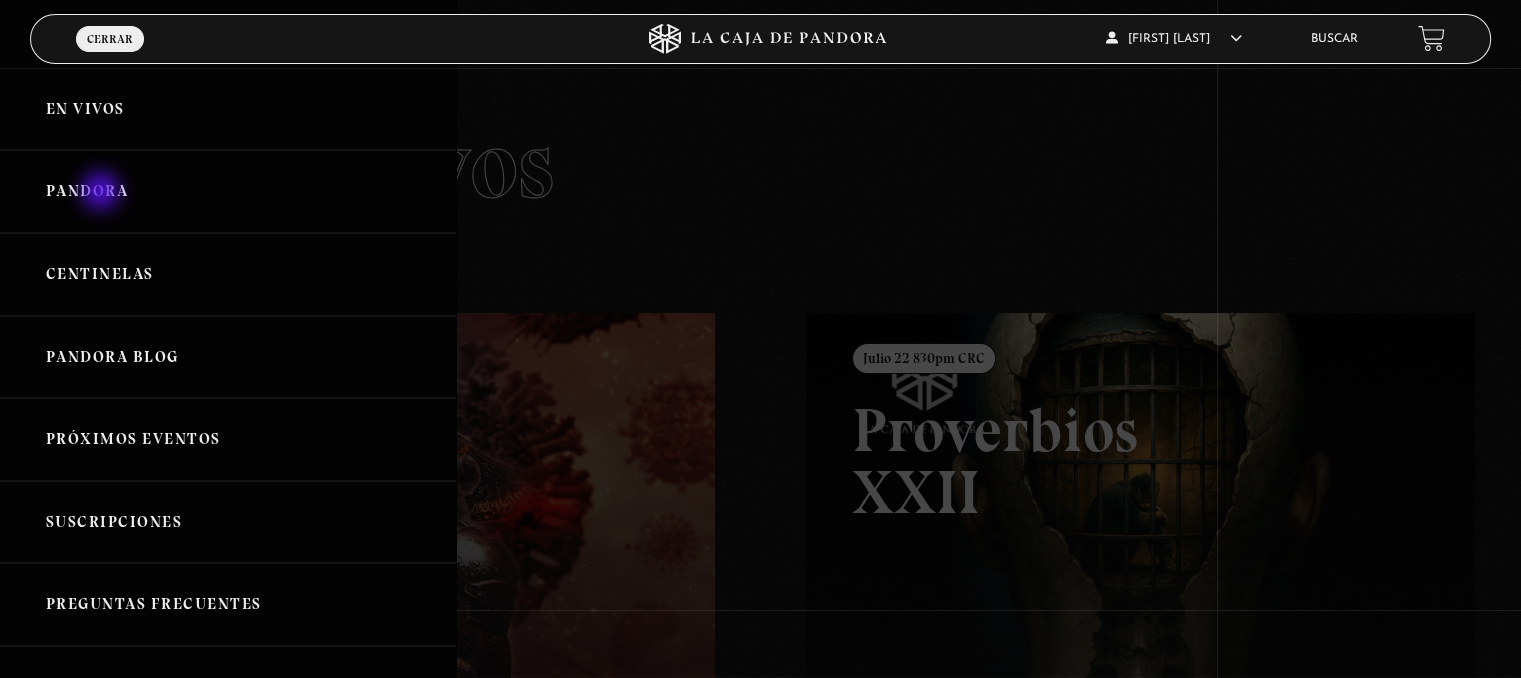 click on "Pandora" at bounding box center (228, 191) 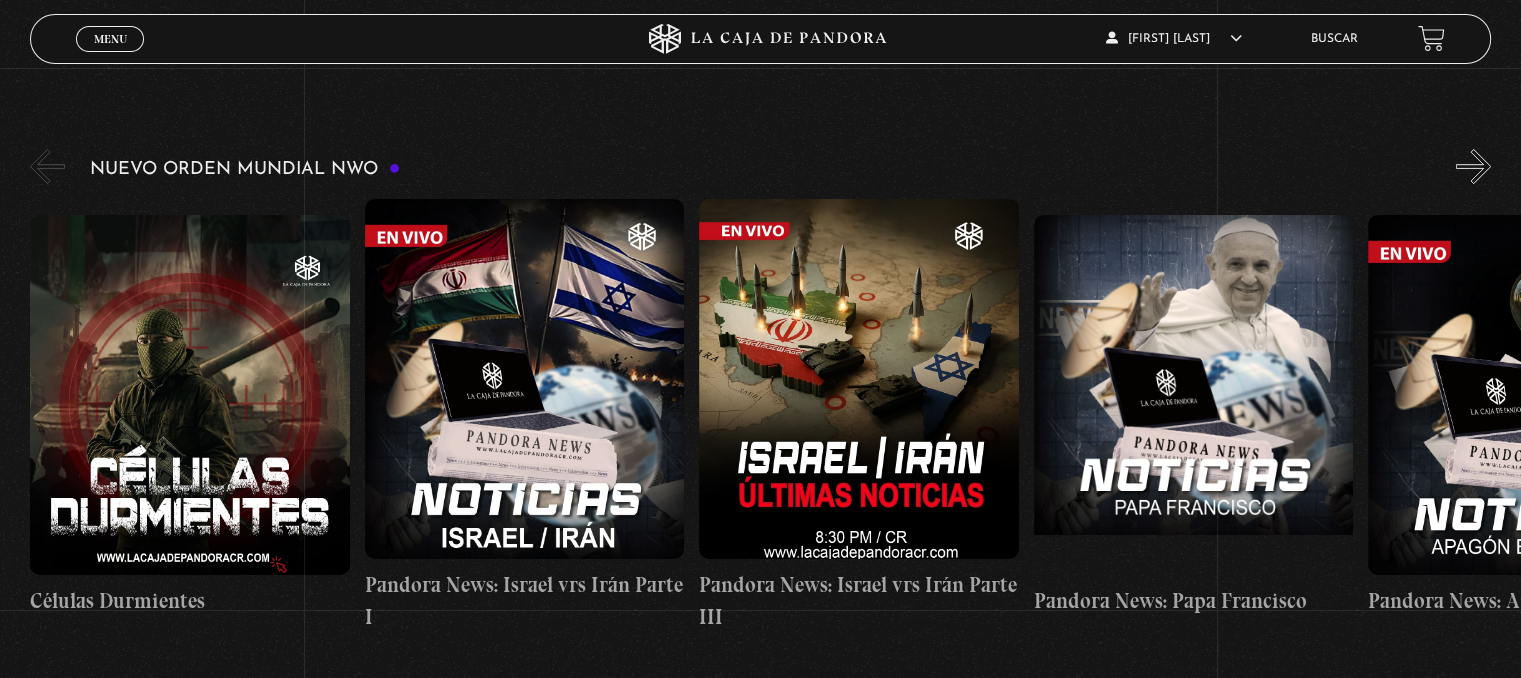 scroll, scrollTop: 280, scrollLeft: 0, axis: vertical 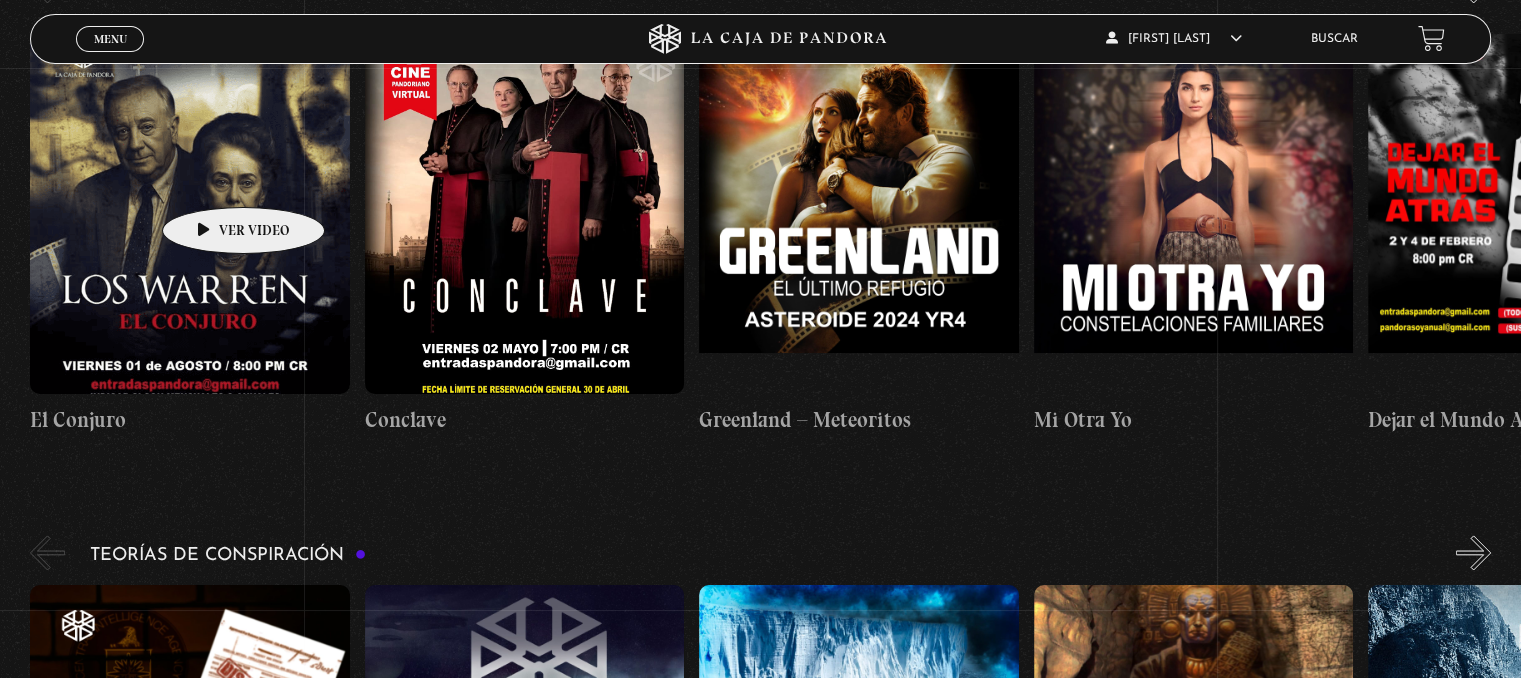 click at bounding box center (189, 214) 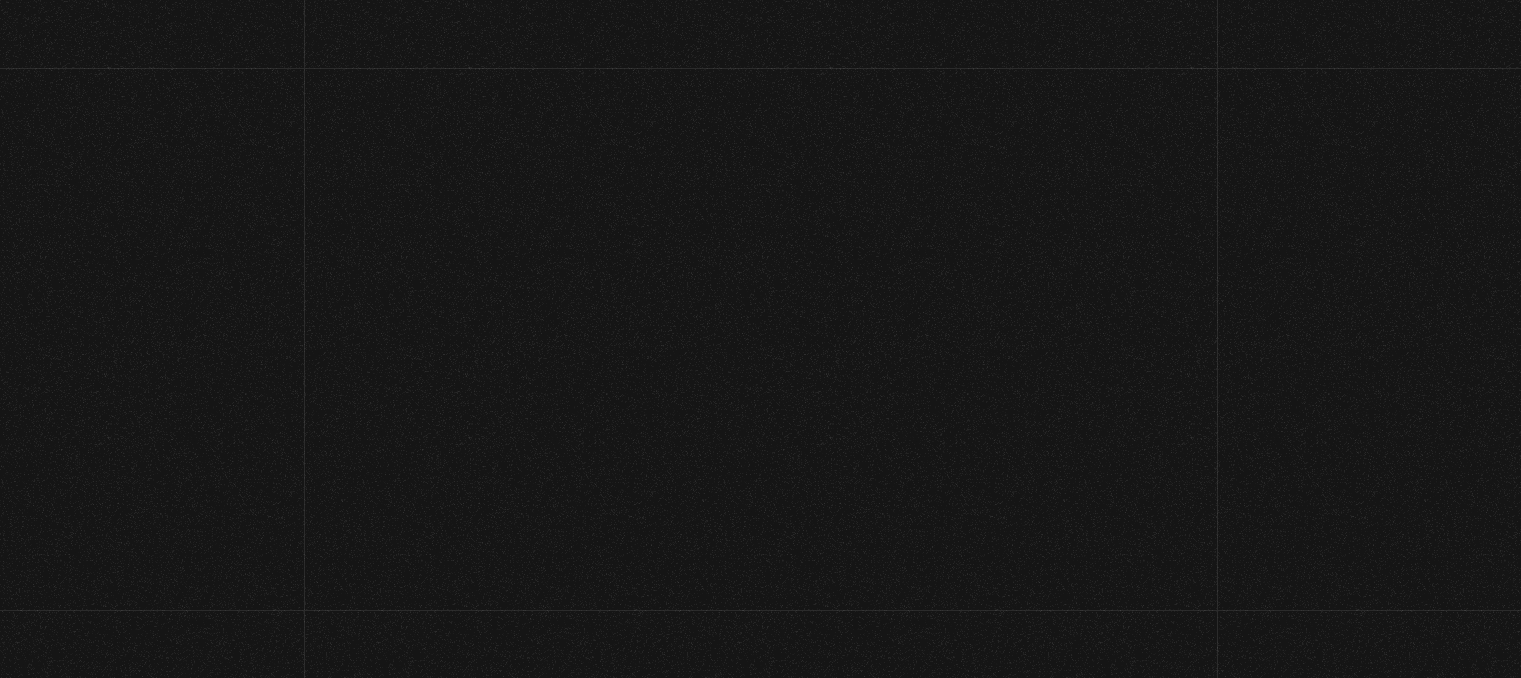 scroll, scrollTop: 0, scrollLeft: 0, axis: both 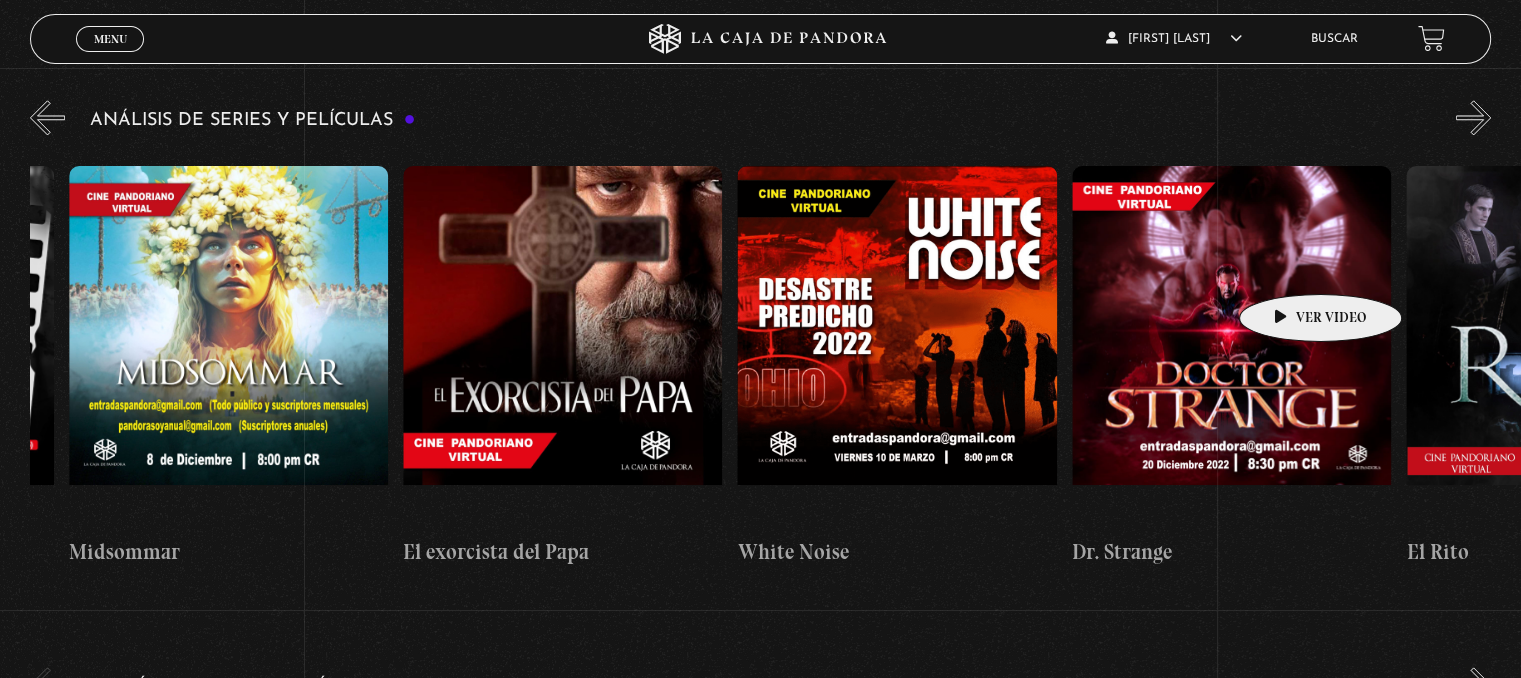 click at bounding box center (1231, 346) 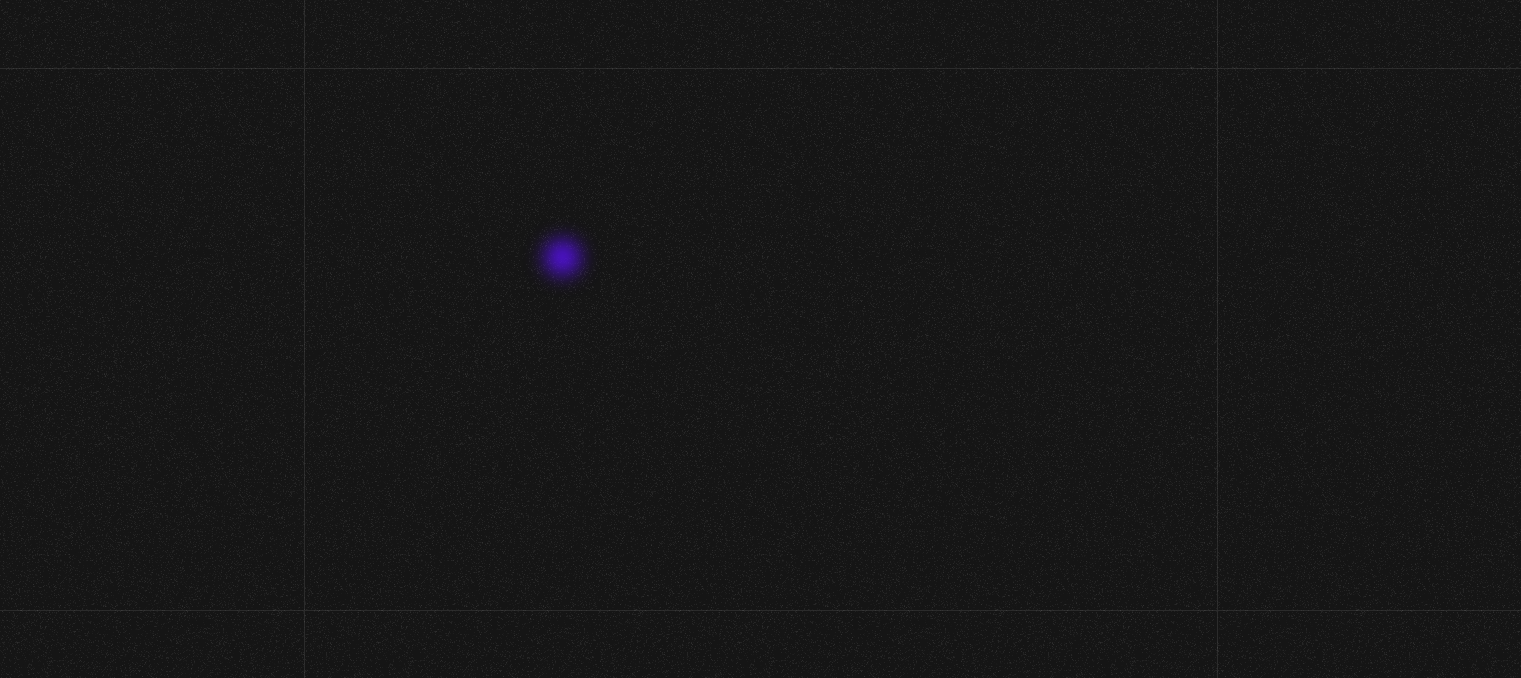scroll, scrollTop: 0, scrollLeft: 0, axis: both 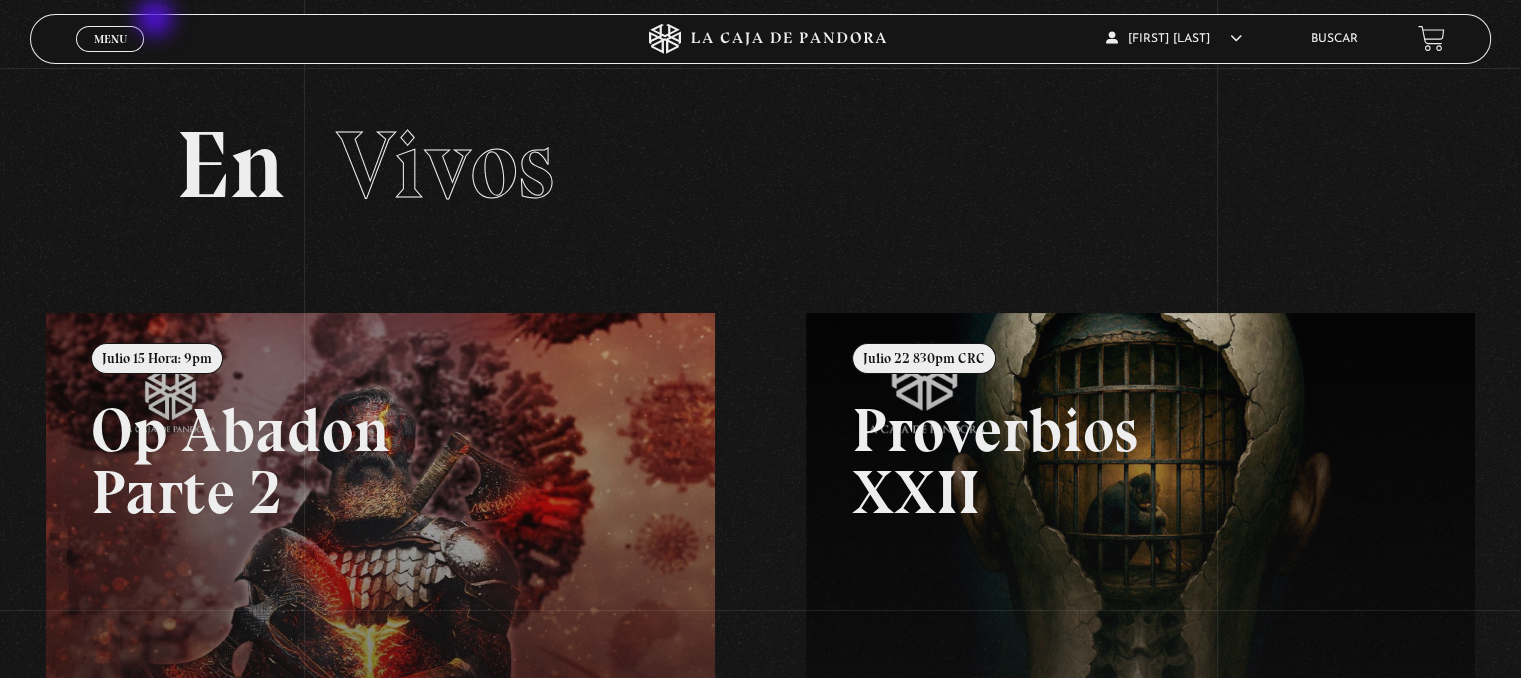 click on "Menu Cerrar" at bounding box center (110, 39) 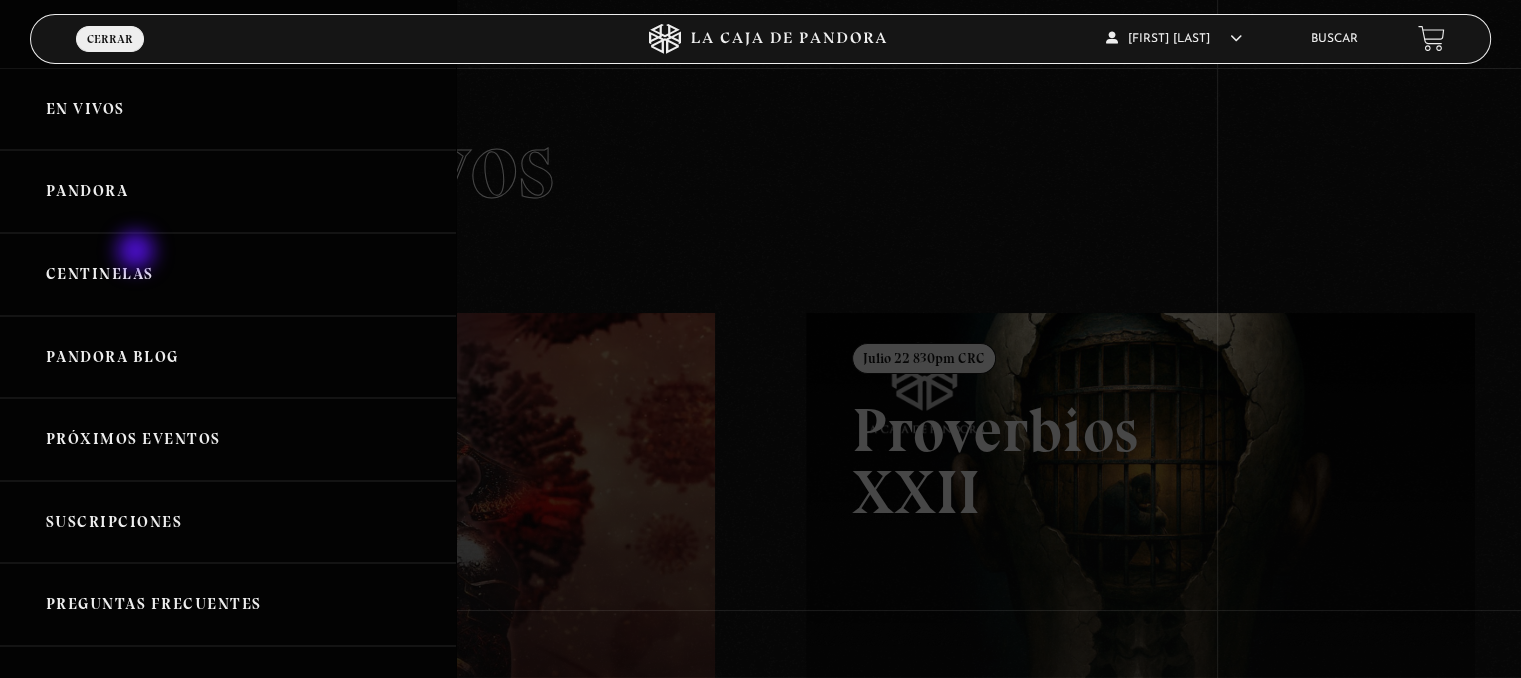 click on "Centinelas" at bounding box center (228, 274) 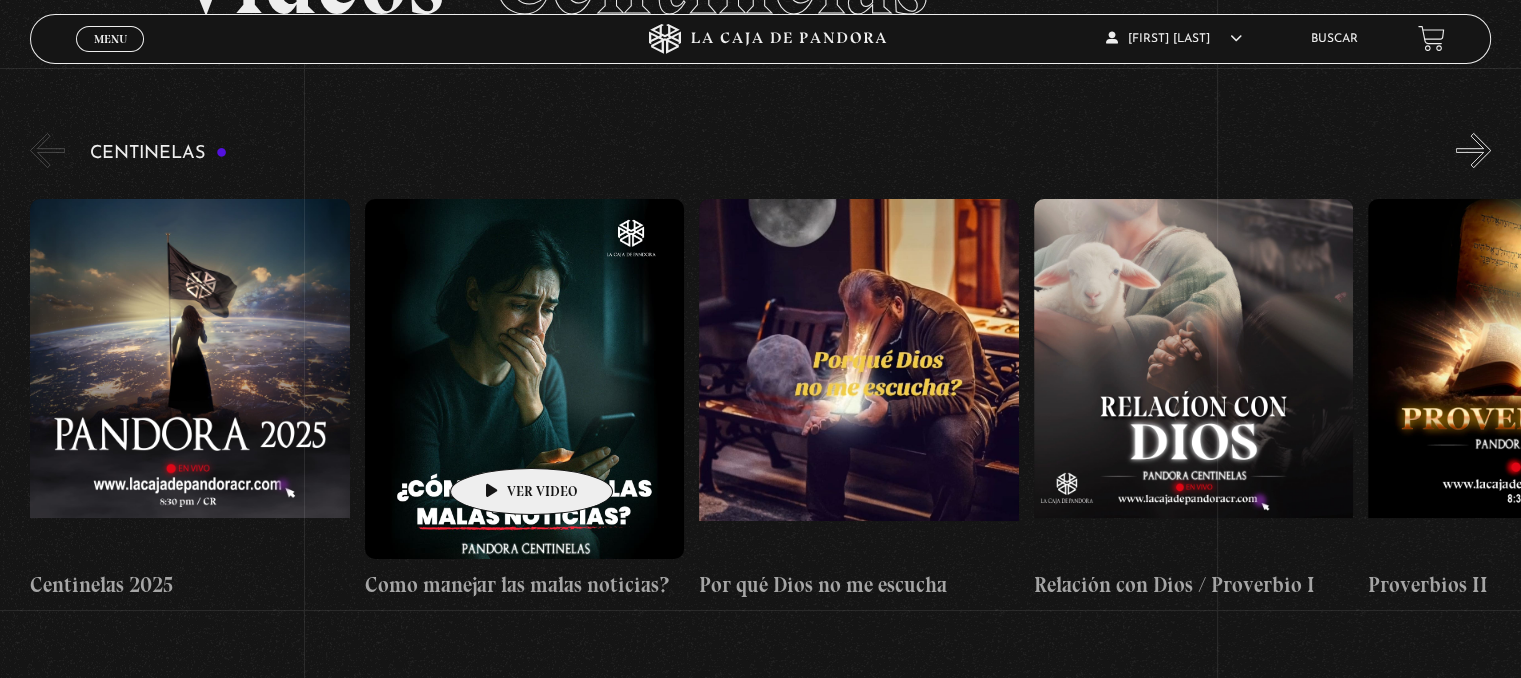scroll, scrollTop: 315, scrollLeft: 0, axis: vertical 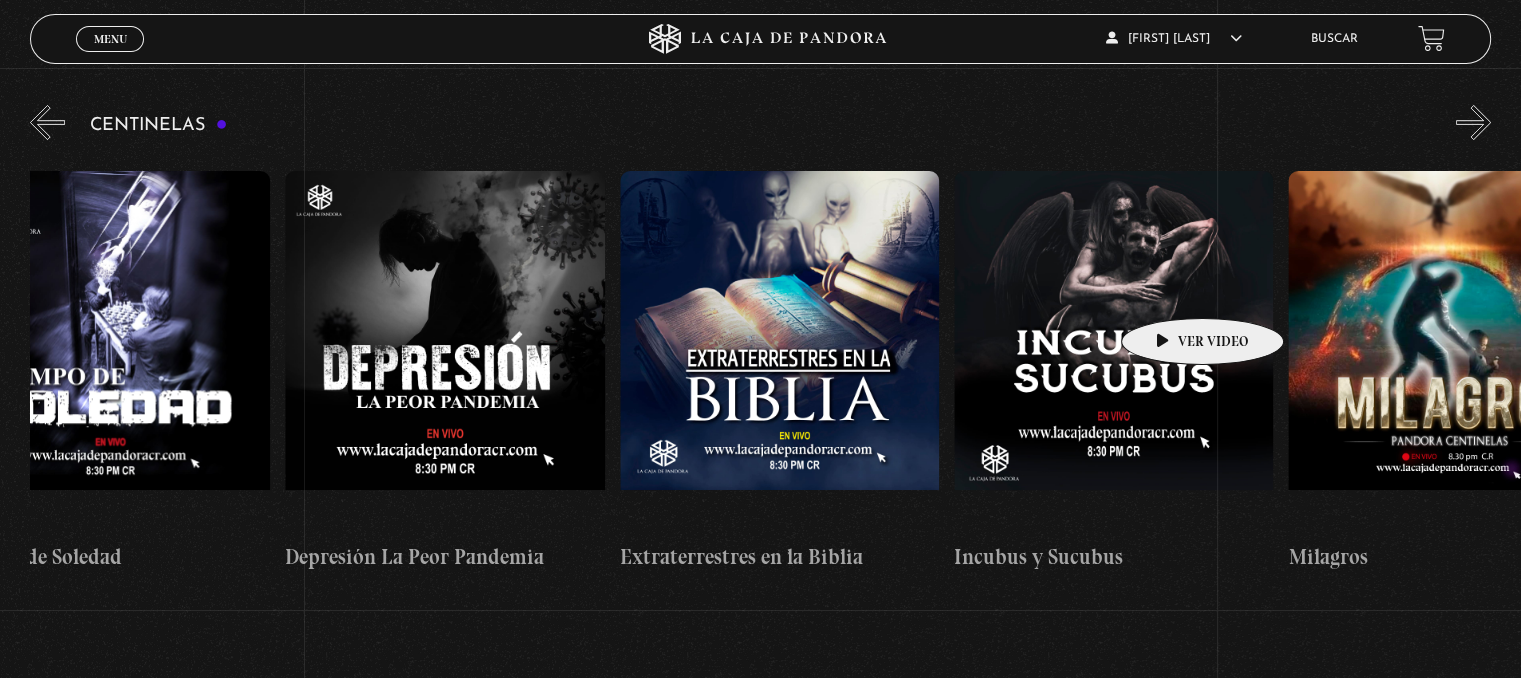 click at bounding box center [1113, 351] 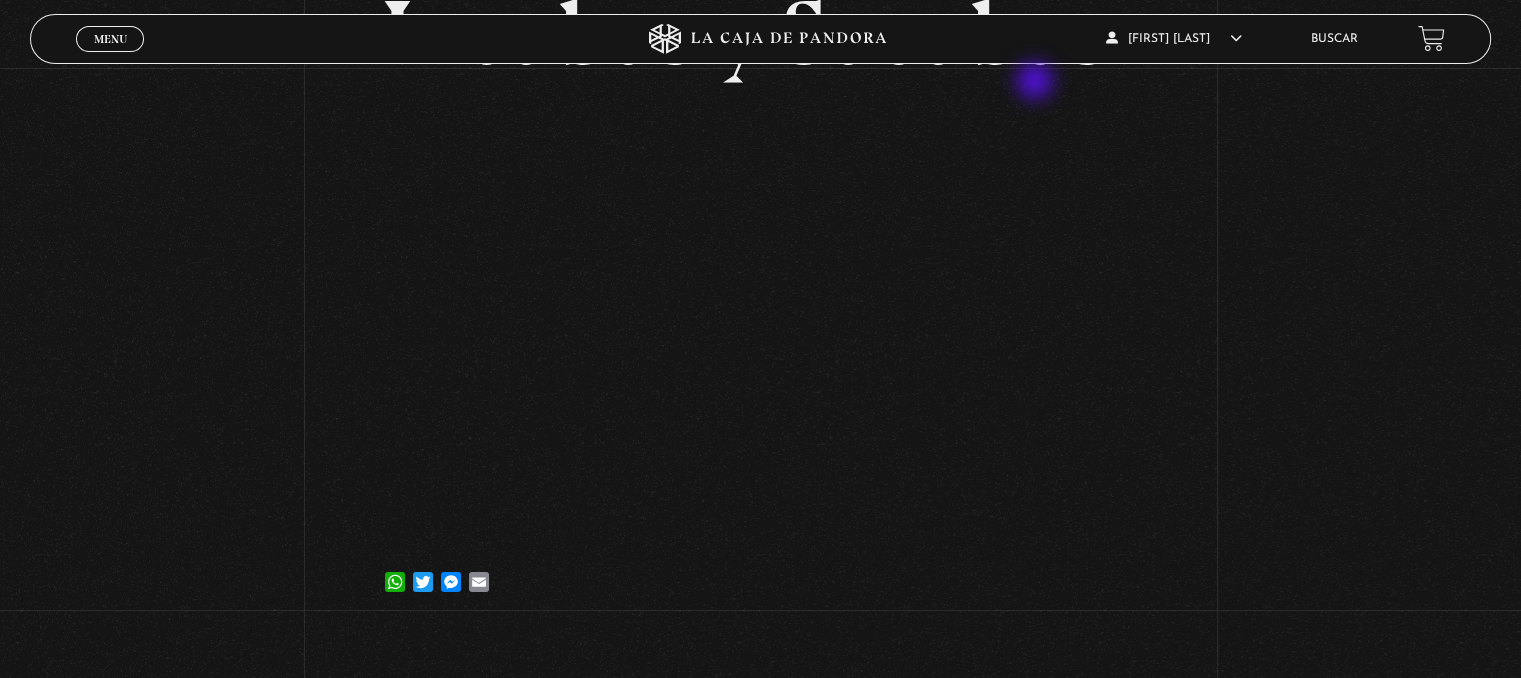 scroll, scrollTop: 187, scrollLeft: 0, axis: vertical 